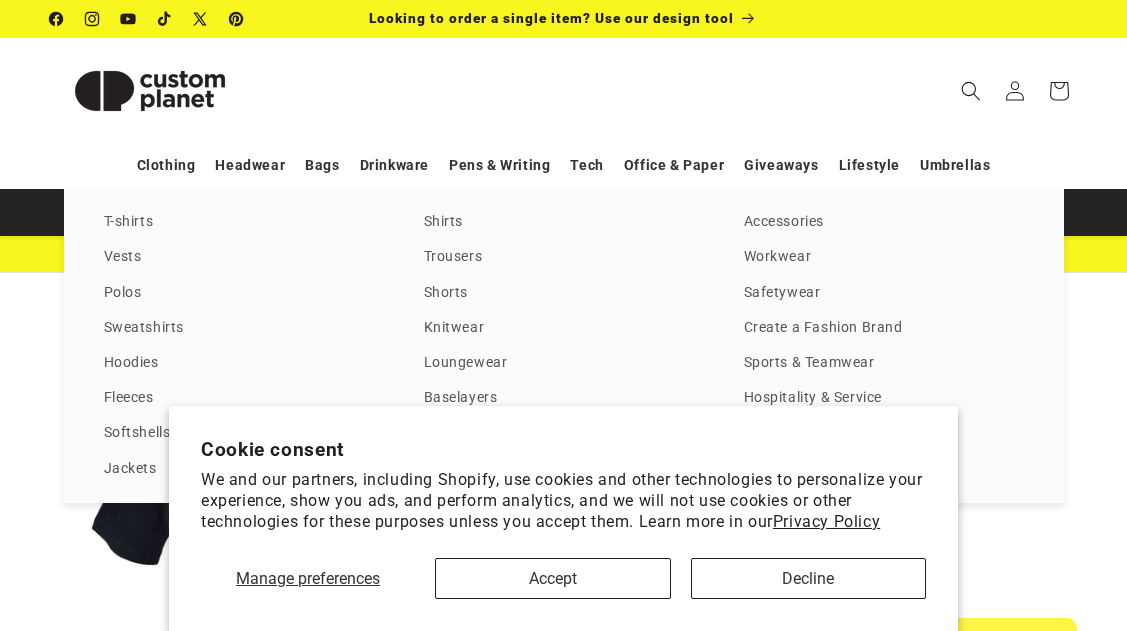 scroll, scrollTop: 0, scrollLeft: 0, axis: both 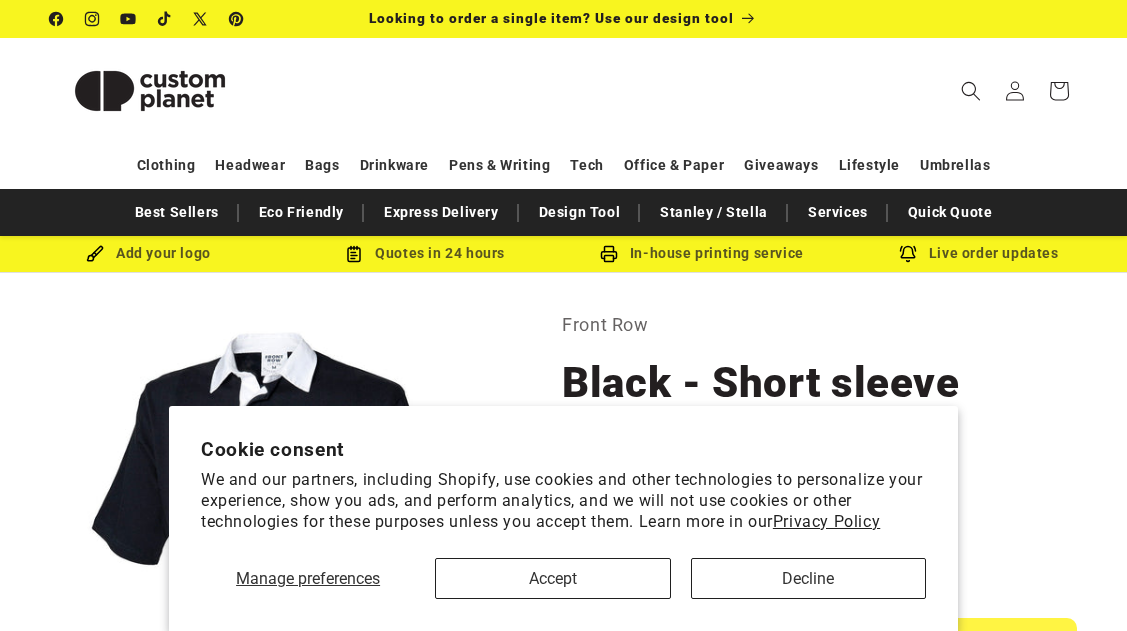 click on "Accept" at bounding box center [552, 578] 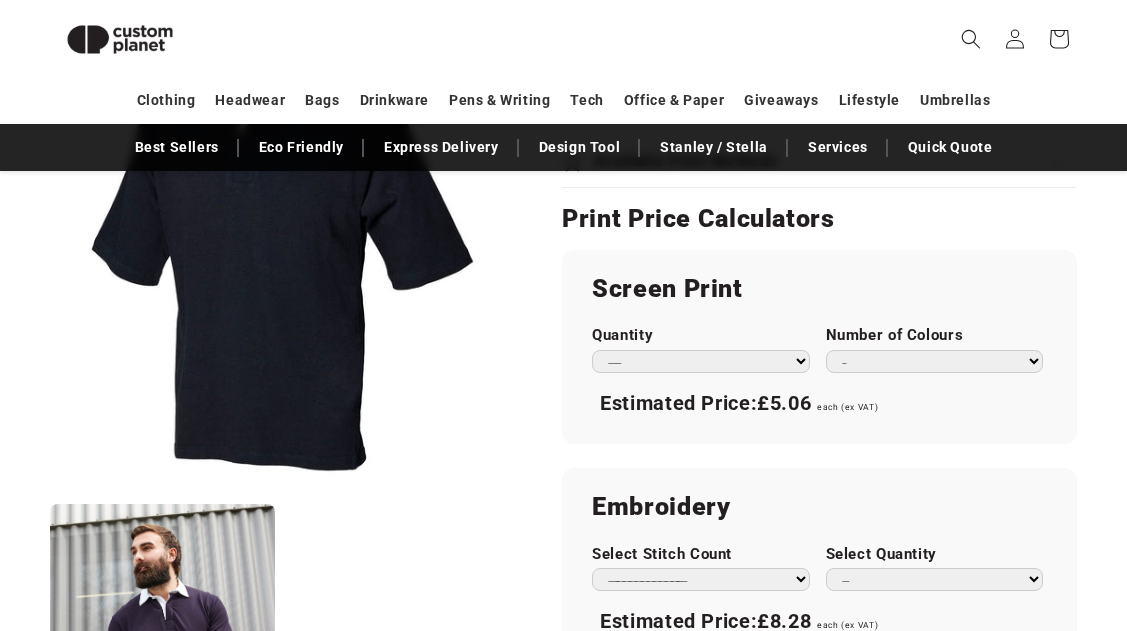 scroll, scrollTop: 1066, scrollLeft: 0, axis: vertical 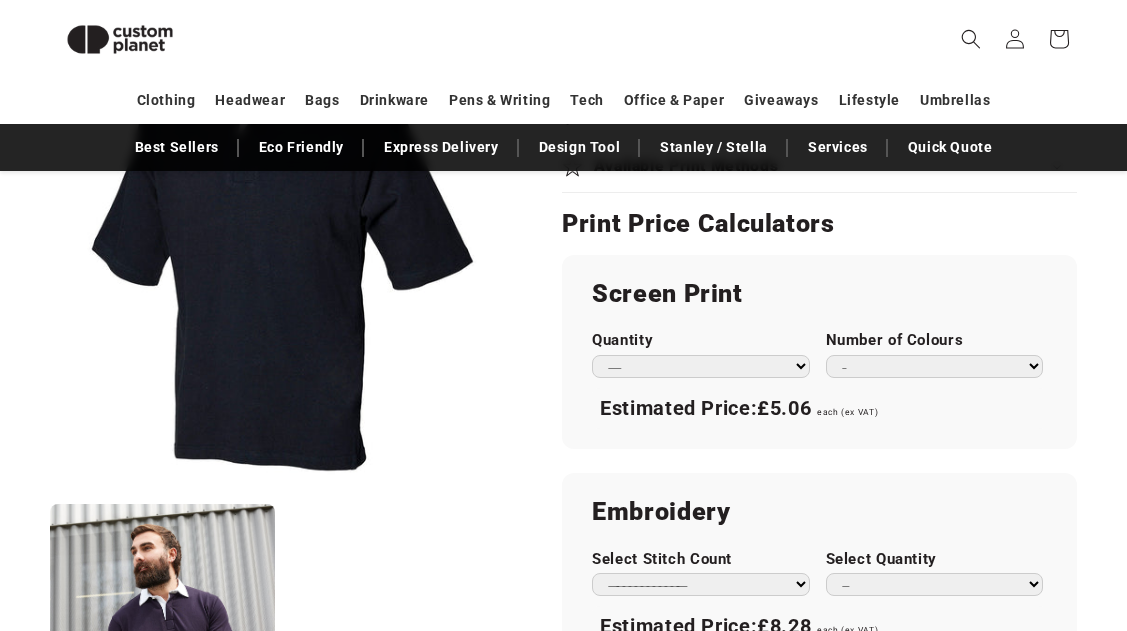 select on "***" 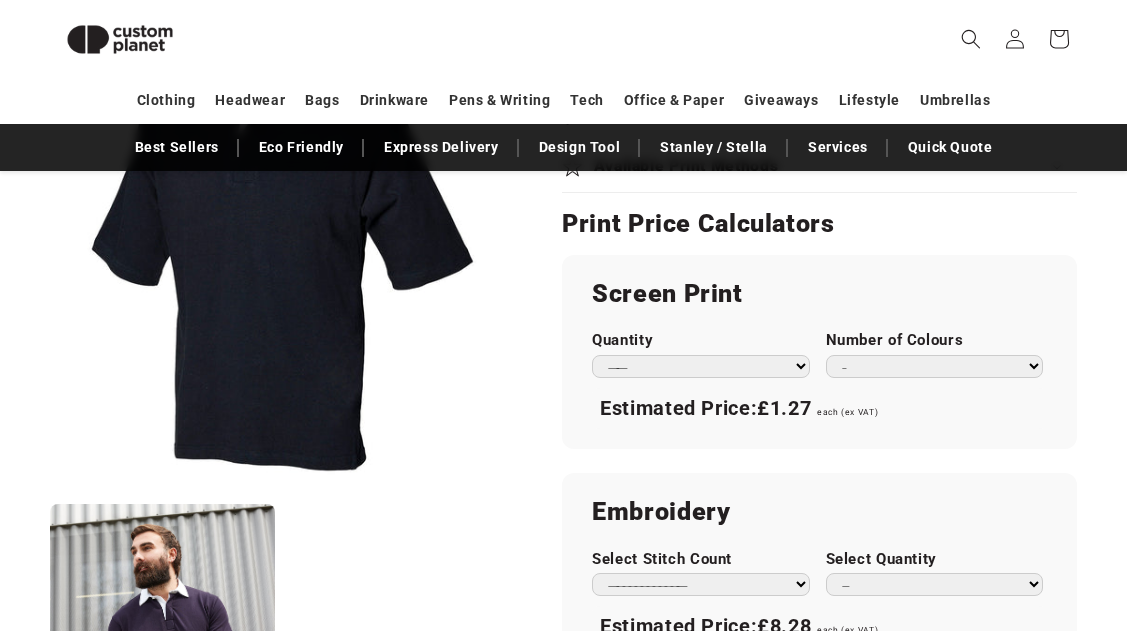 click on "Screen Print
Quantity
***
***
***
****
****
****
*****
*****
Number of Colours
*
*
*
*
*
*
*
Estimated Price:  £1.27   each (ex VAT)" at bounding box center (819, 352) 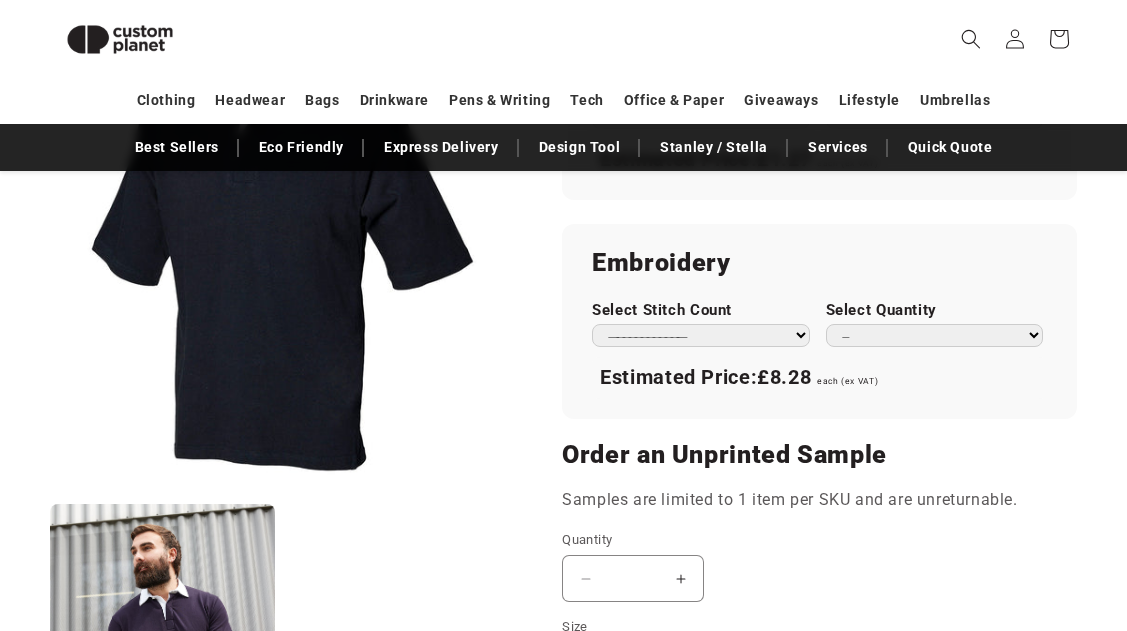 scroll, scrollTop: 1317, scrollLeft: 0, axis: vertical 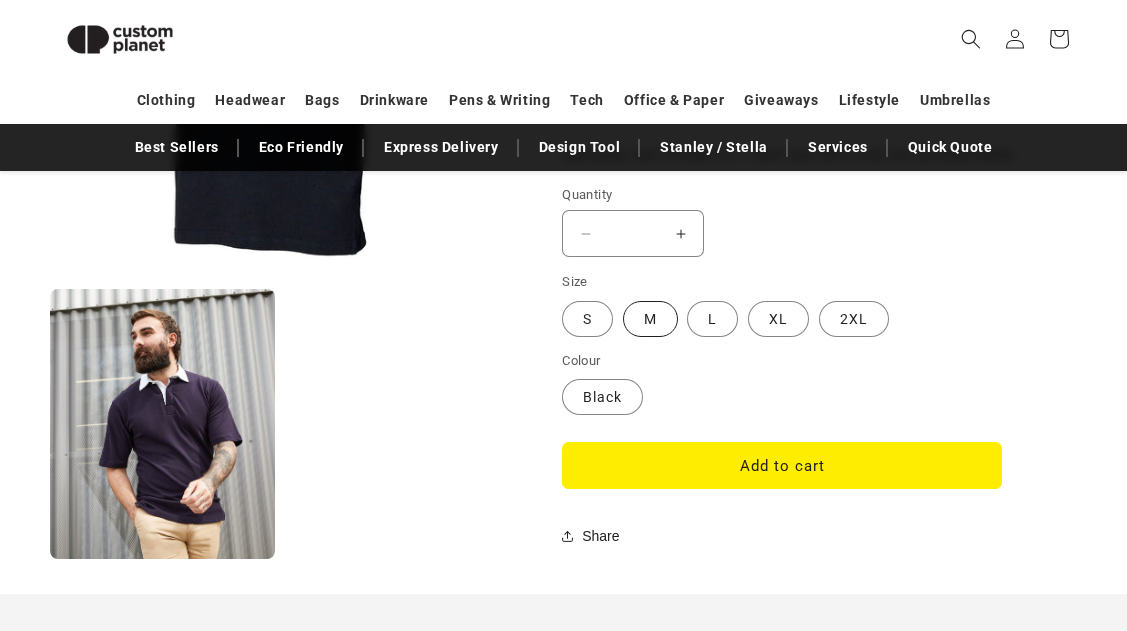 click on "M Variant sold out or unavailable" at bounding box center (650, 319) 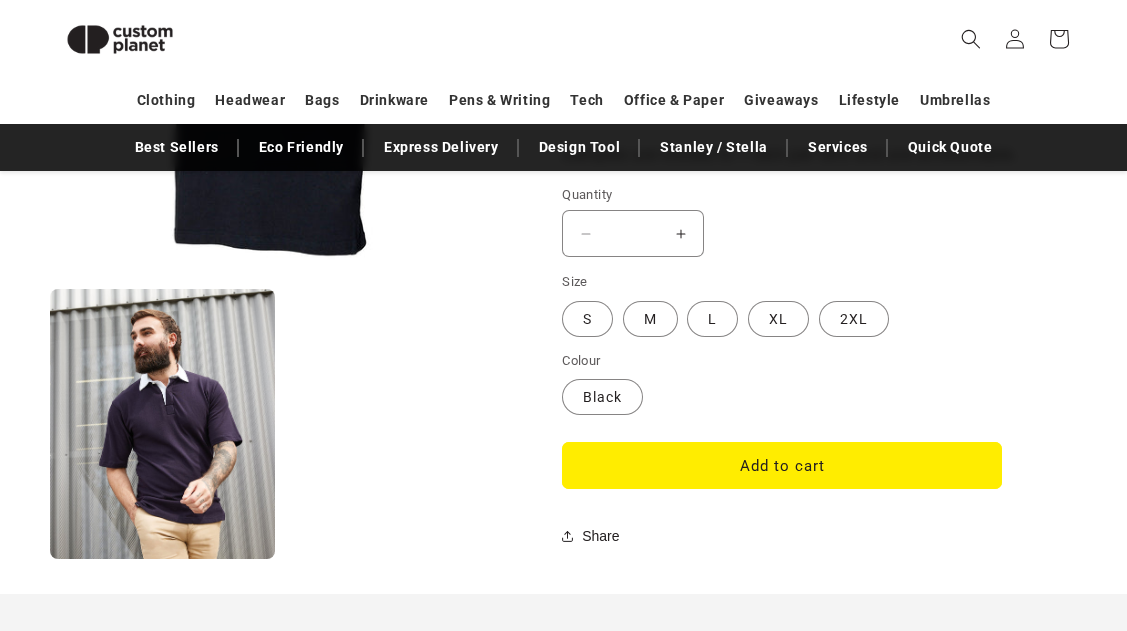 click on "Increase quantity for Black - Short sleeve rugby shirt" at bounding box center [680, 233] 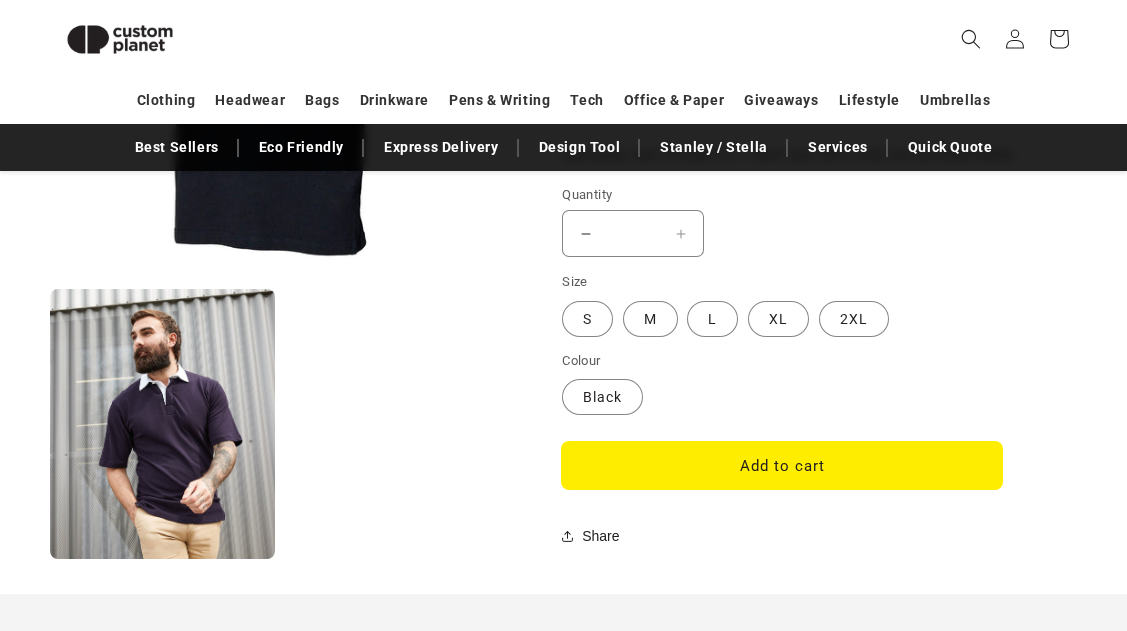 click on "Add to cart" at bounding box center [782, 465] 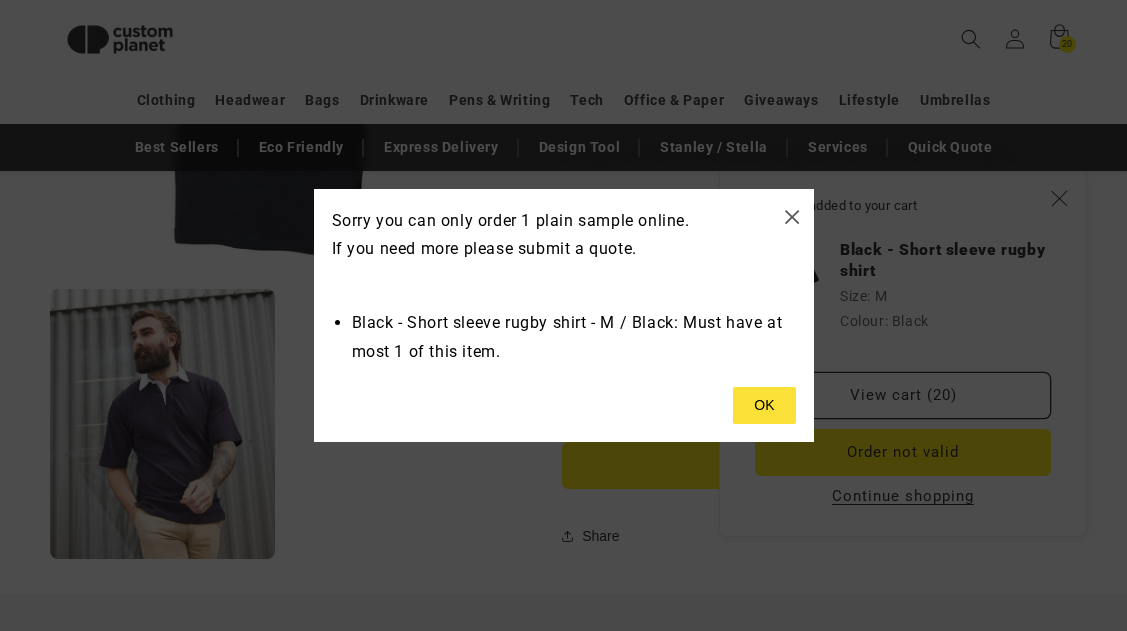 type on "*" 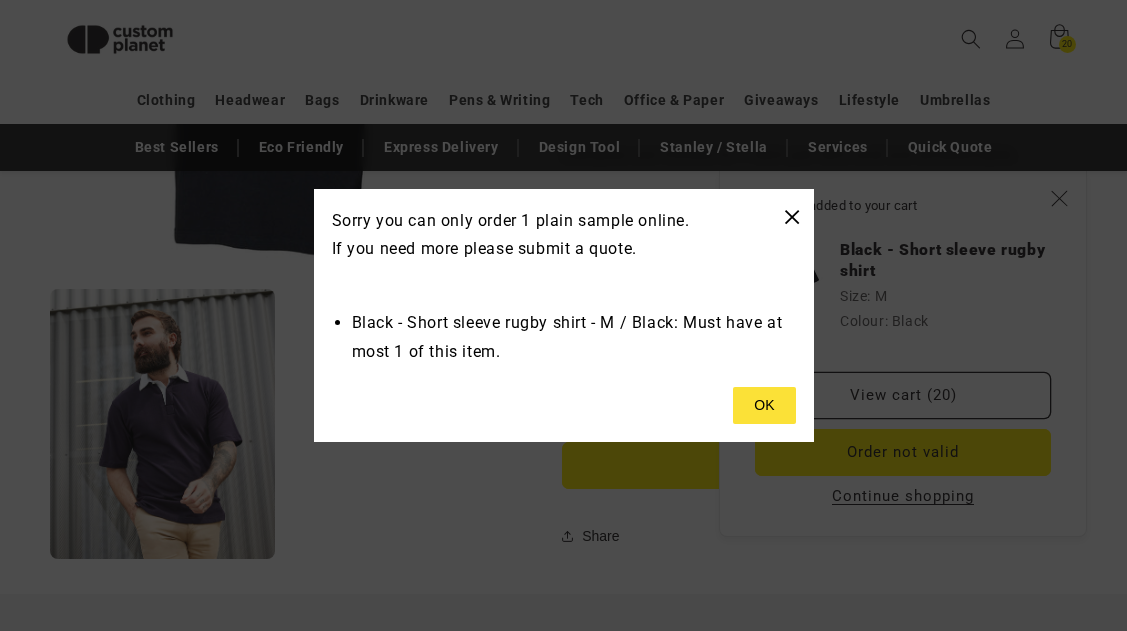 click on "×" at bounding box center [792, 216] 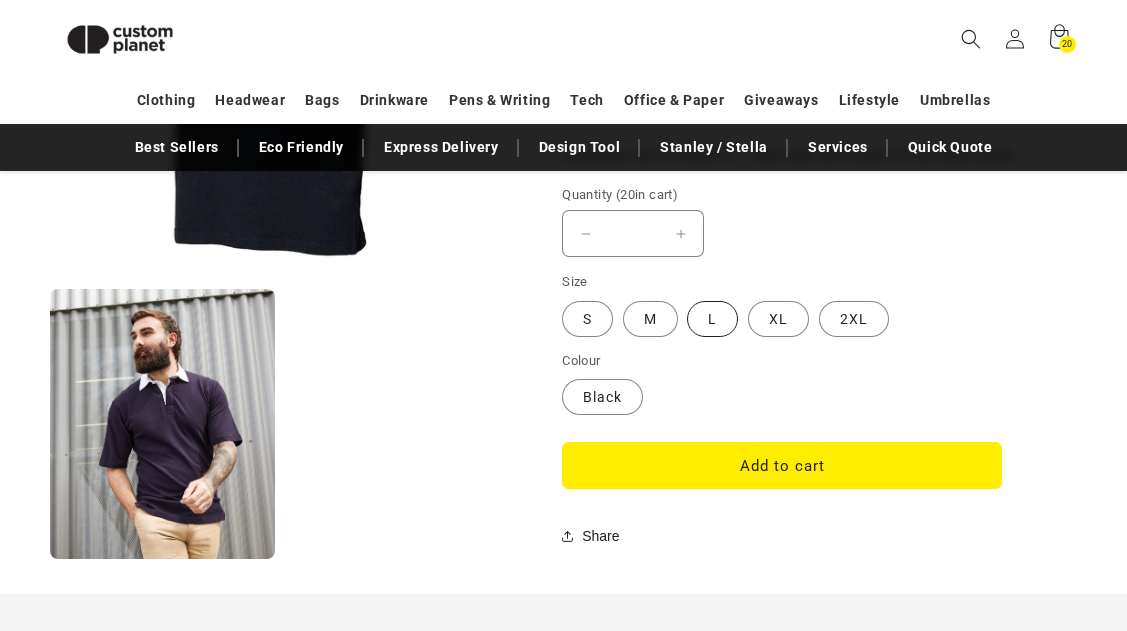 click on "L Variant sold out or unavailable" at bounding box center (712, 319) 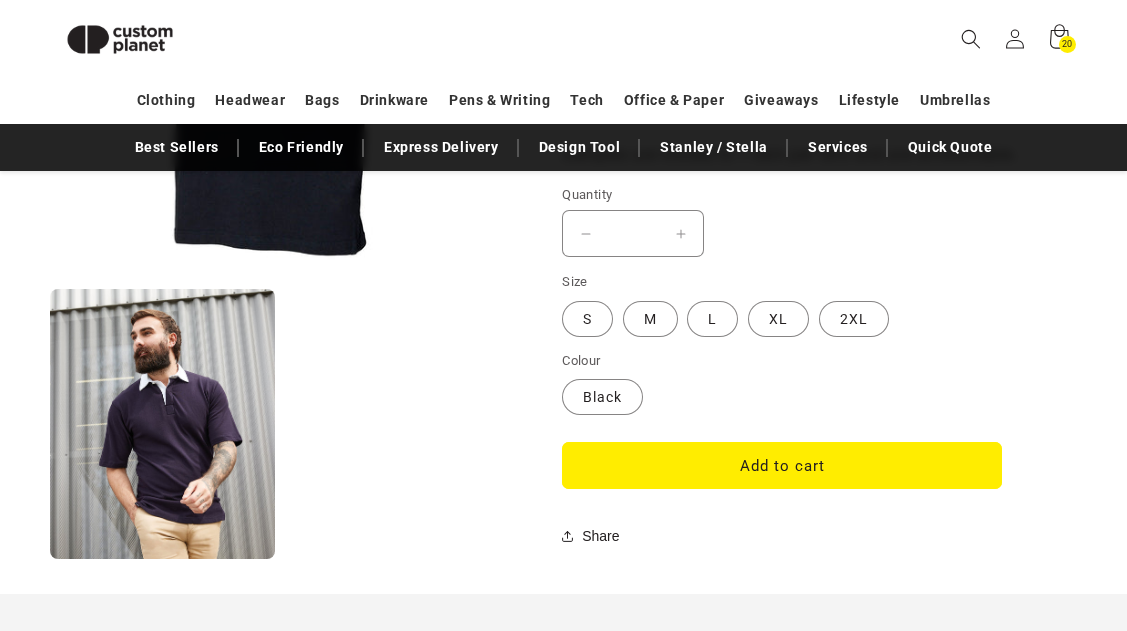 click on "Increase quantity for Black - Short sleeve rugby shirt" at bounding box center (680, 233) 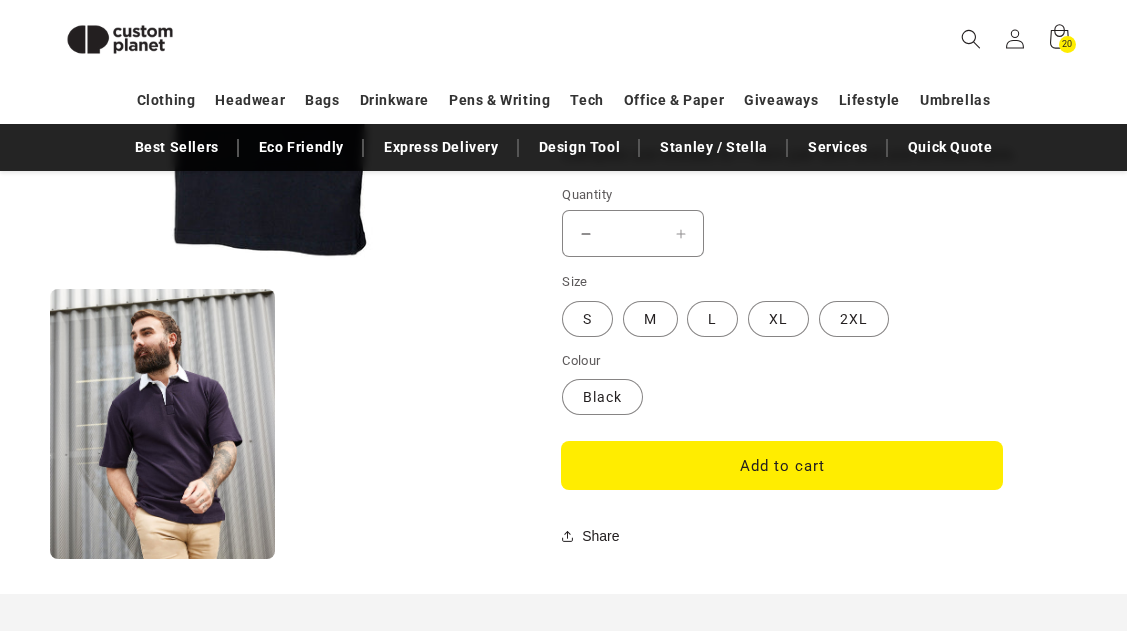 click on "Add to cart" at bounding box center (782, 465) 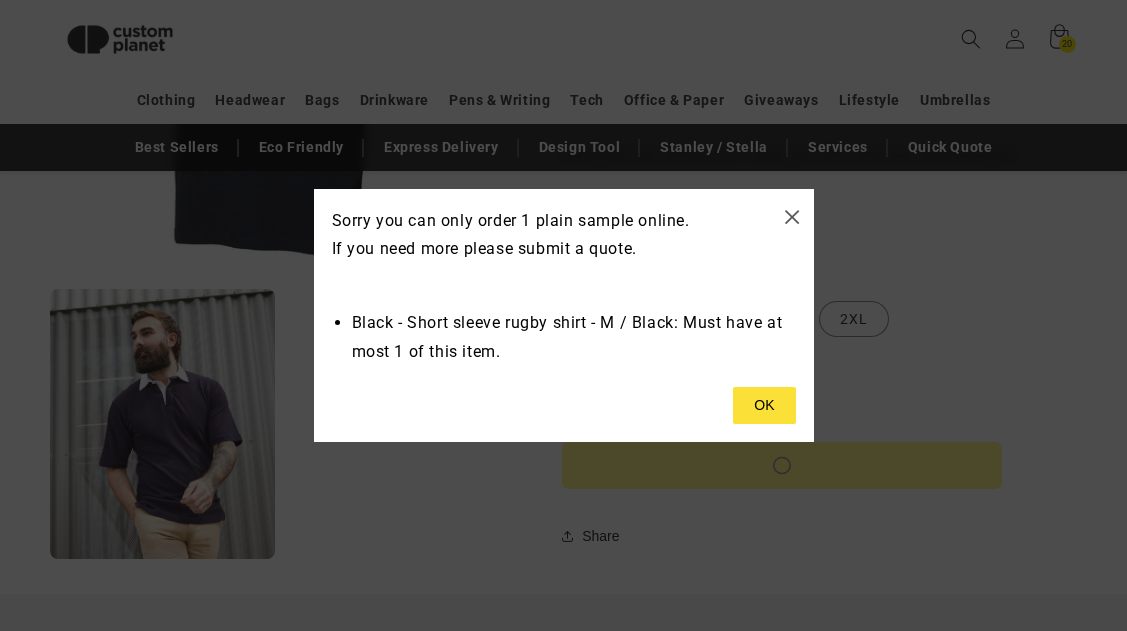 type on "*" 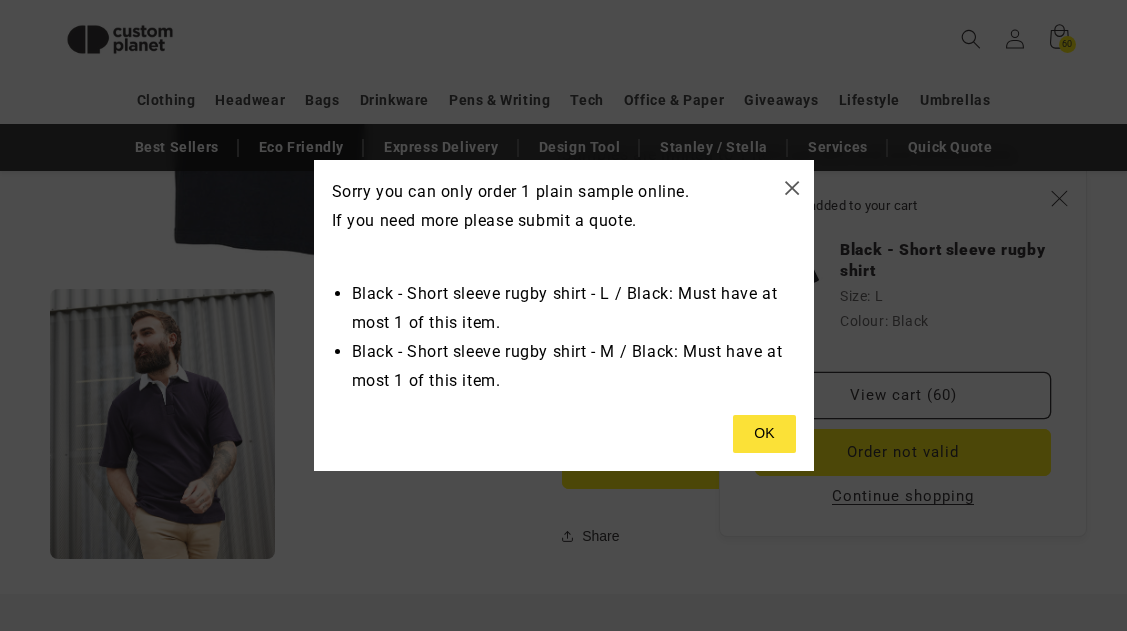 click at bounding box center (764, 434) 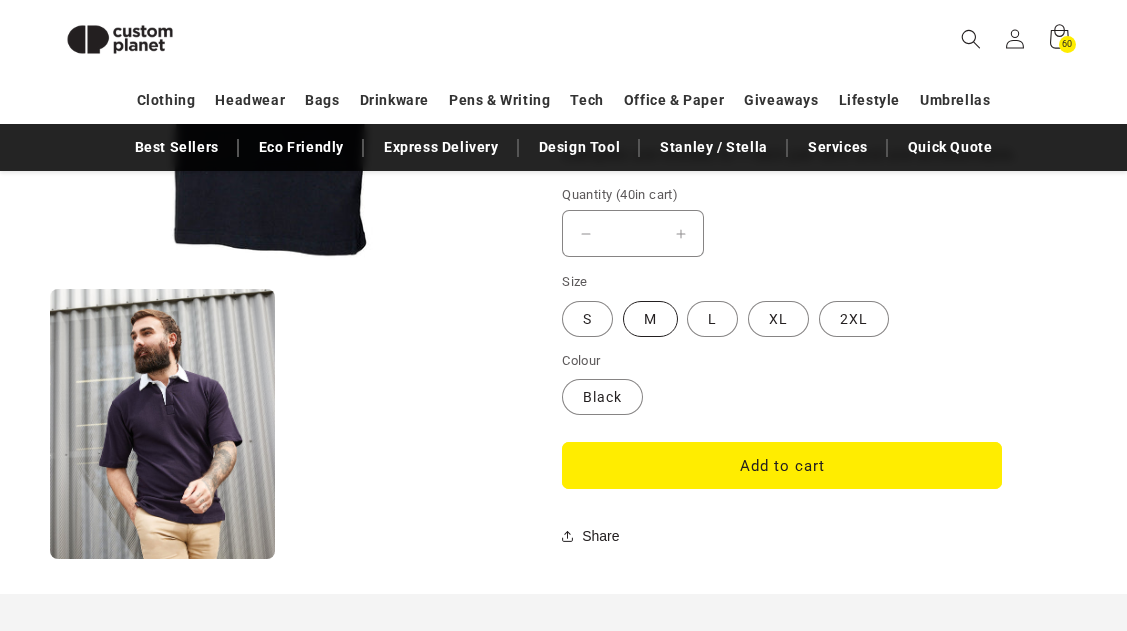 click on "M Variant sold out or unavailable" at bounding box center [650, 319] 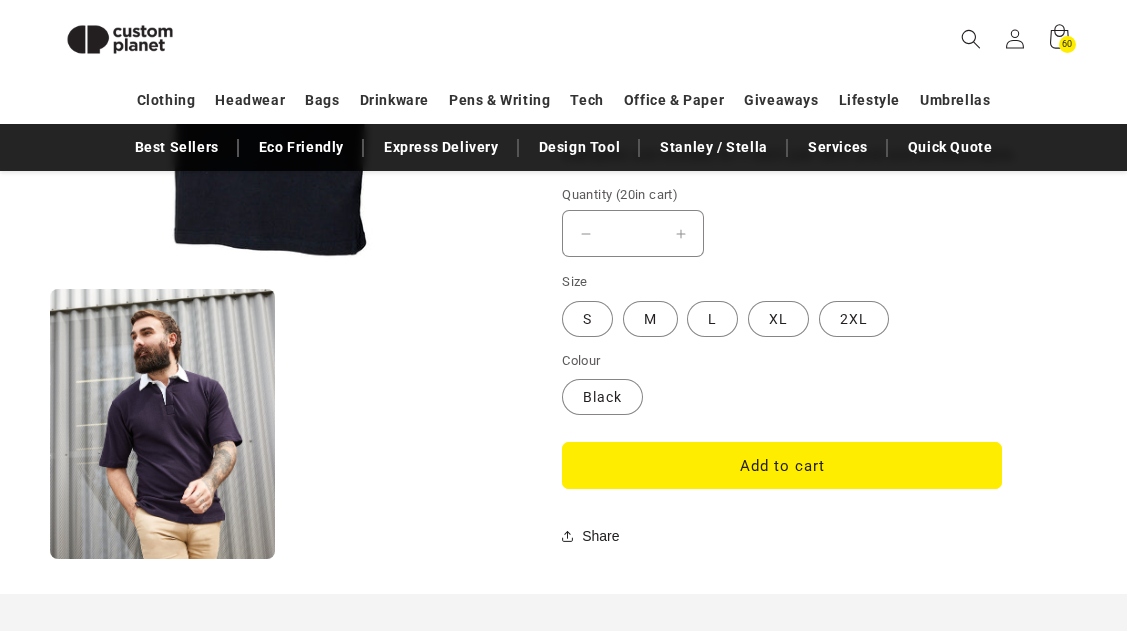 click on "Decrease quantity for Black - Short sleeve rugby shirt
*
Increase quantity for Black - Short sleeve rugby shirt" at bounding box center [782, 233] 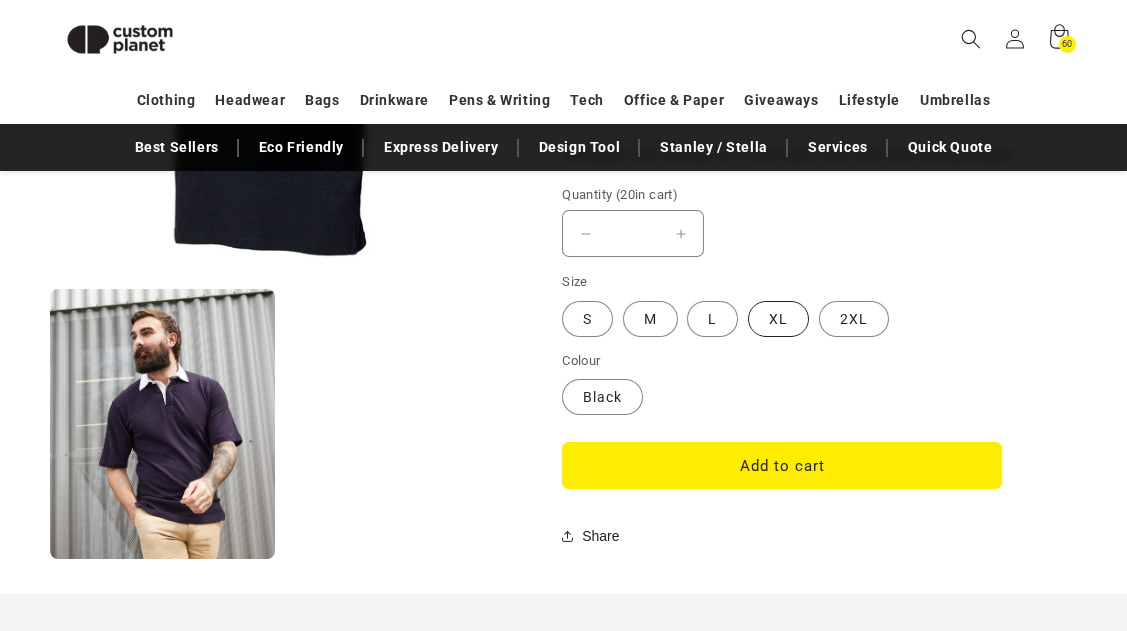 click on "XL Variant sold out or unavailable" at bounding box center [778, 319] 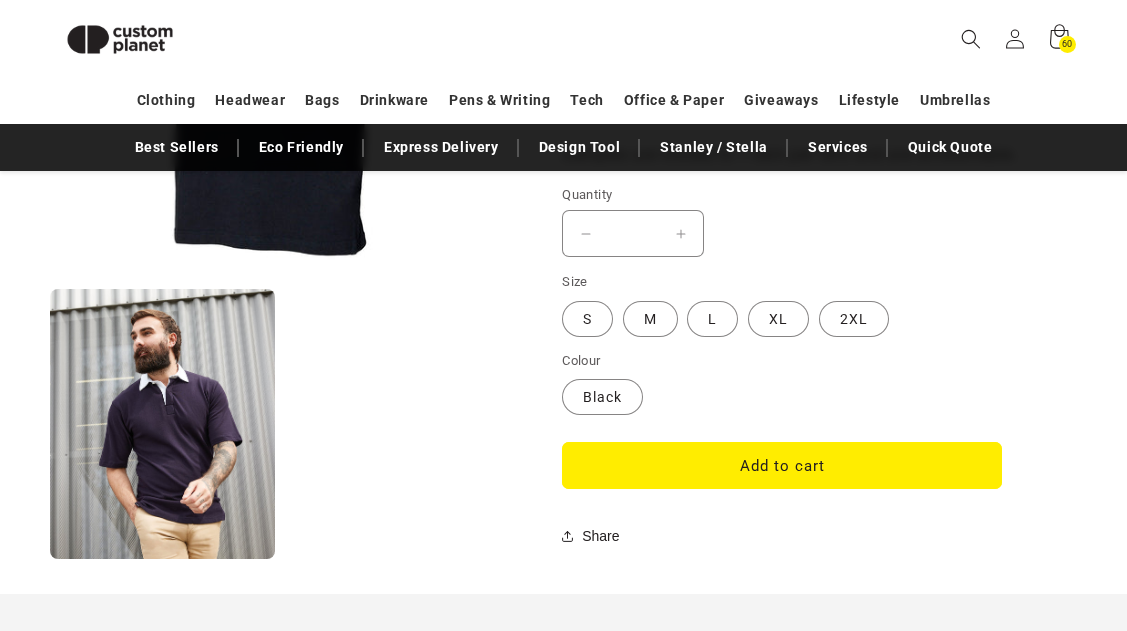 click on "*" at bounding box center (633, 233) 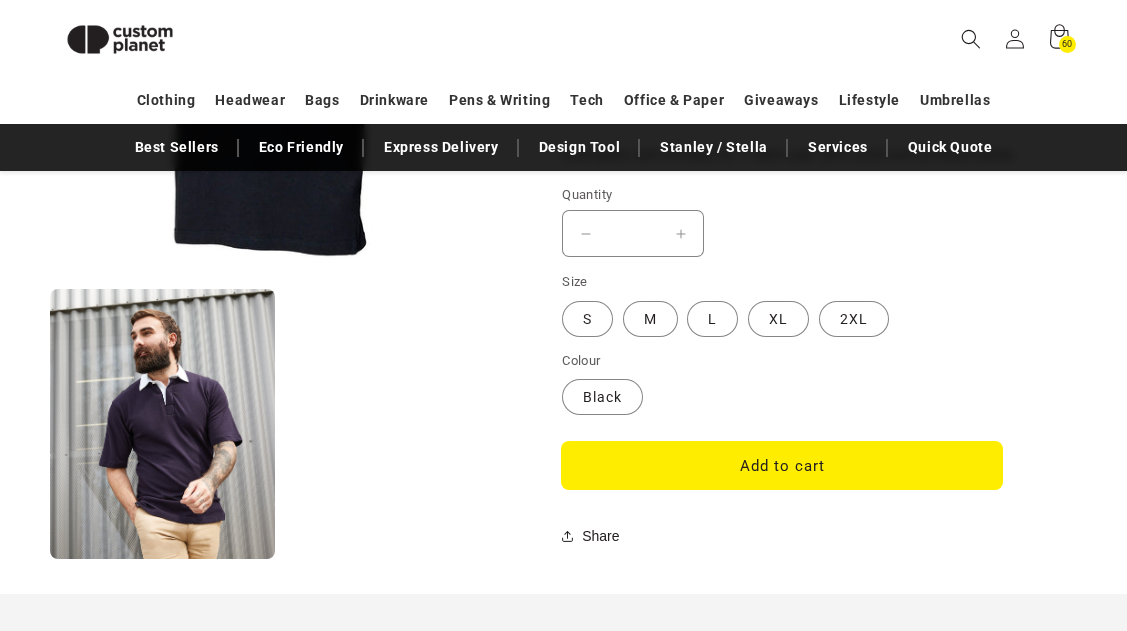 click on "Add to cart" at bounding box center (782, 465) 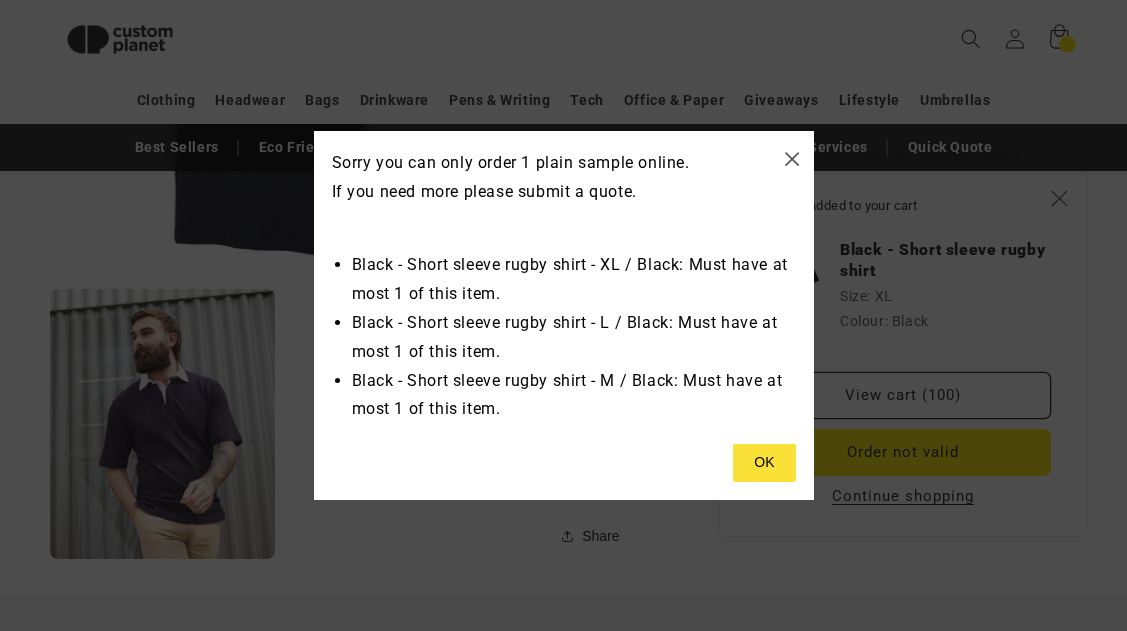 type on "*" 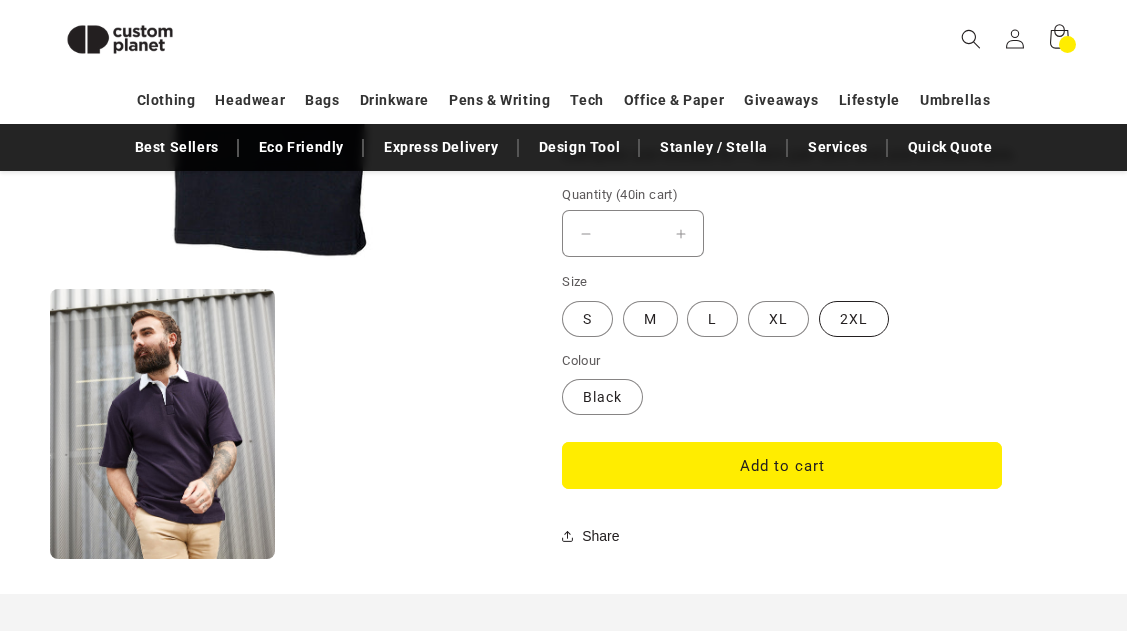 click on "2XL Variant sold out or unavailable" at bounding box center (854, 319) 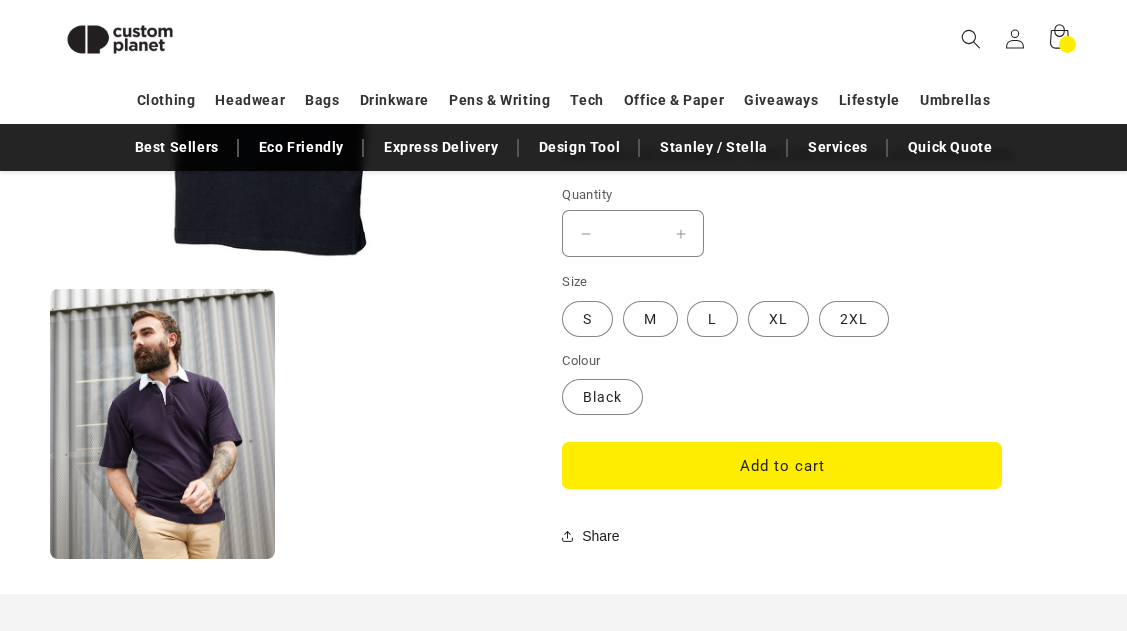 click on "*" at bounding box center [633, 233] 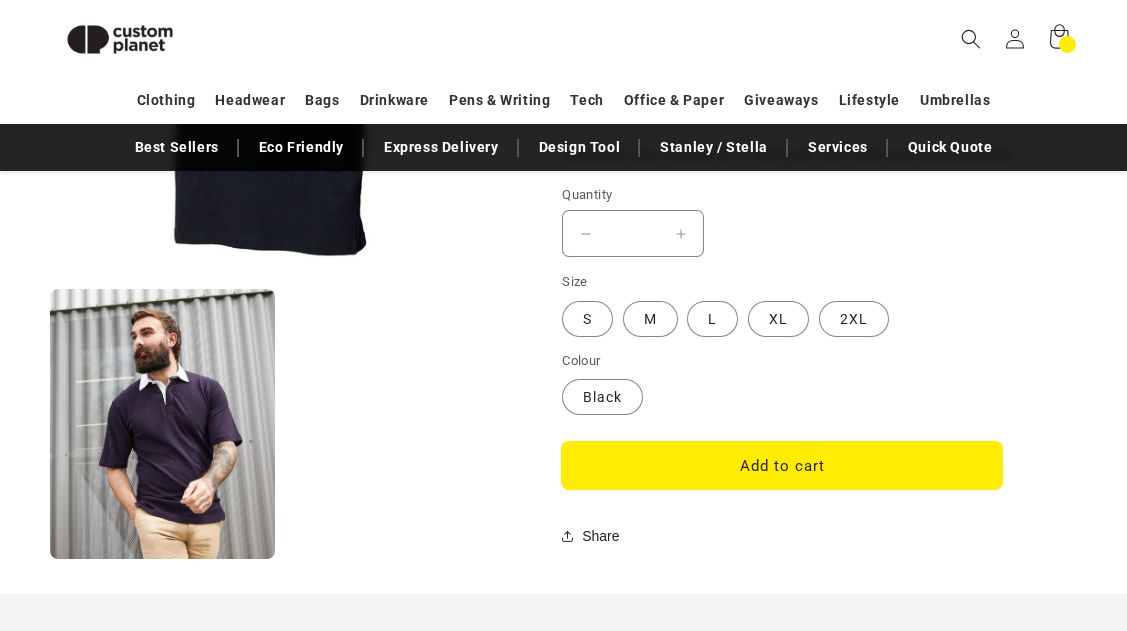 click on "Add to cart" at bounding box center (782, 465) 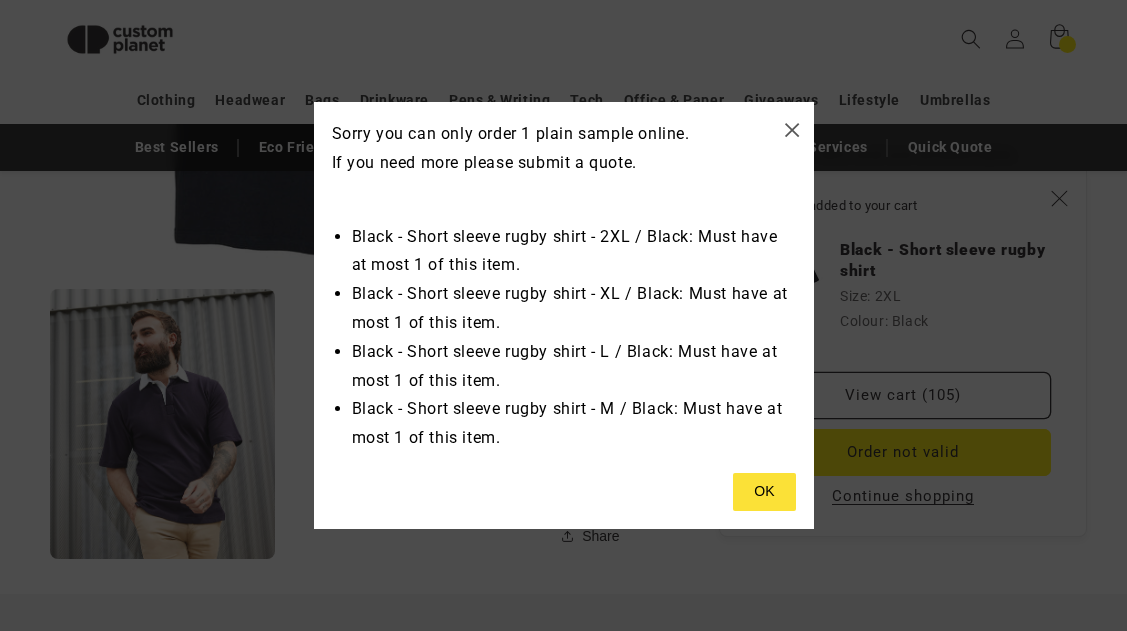 type on "*" 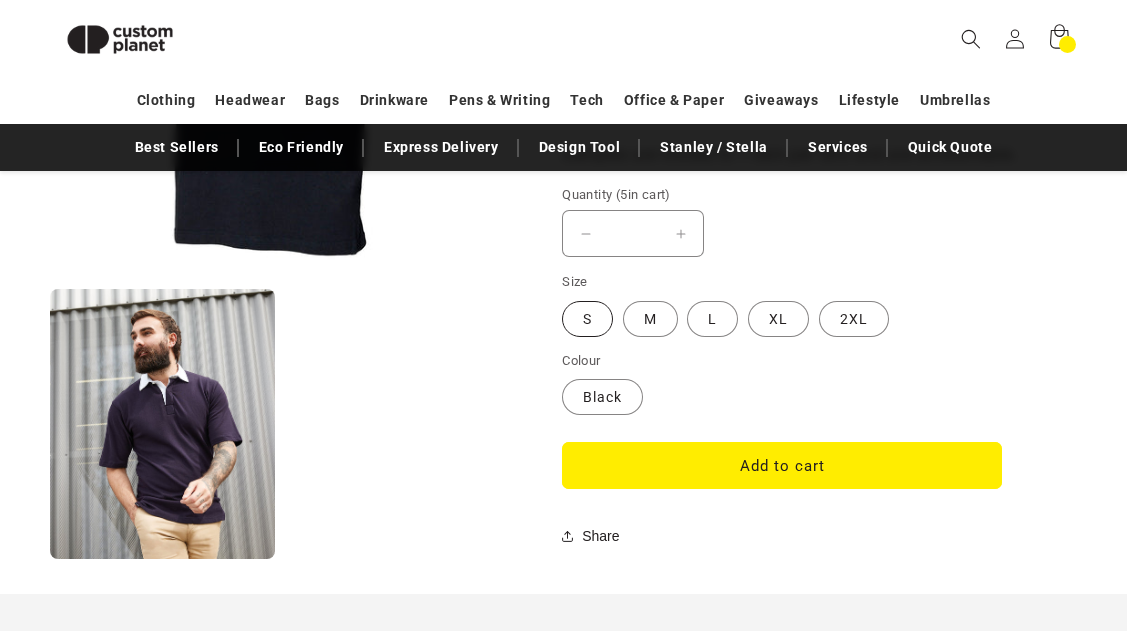 click on "S Variant sold out or unavailable" at bounding box center (587, 319) 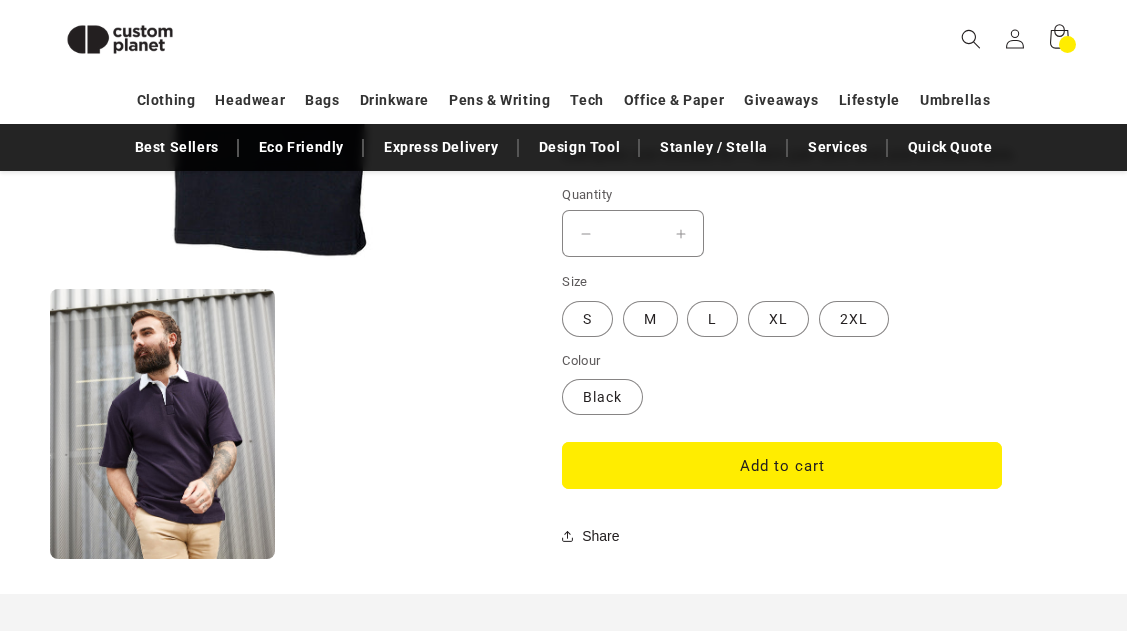 click on "*" at bounding box center (633, 233) 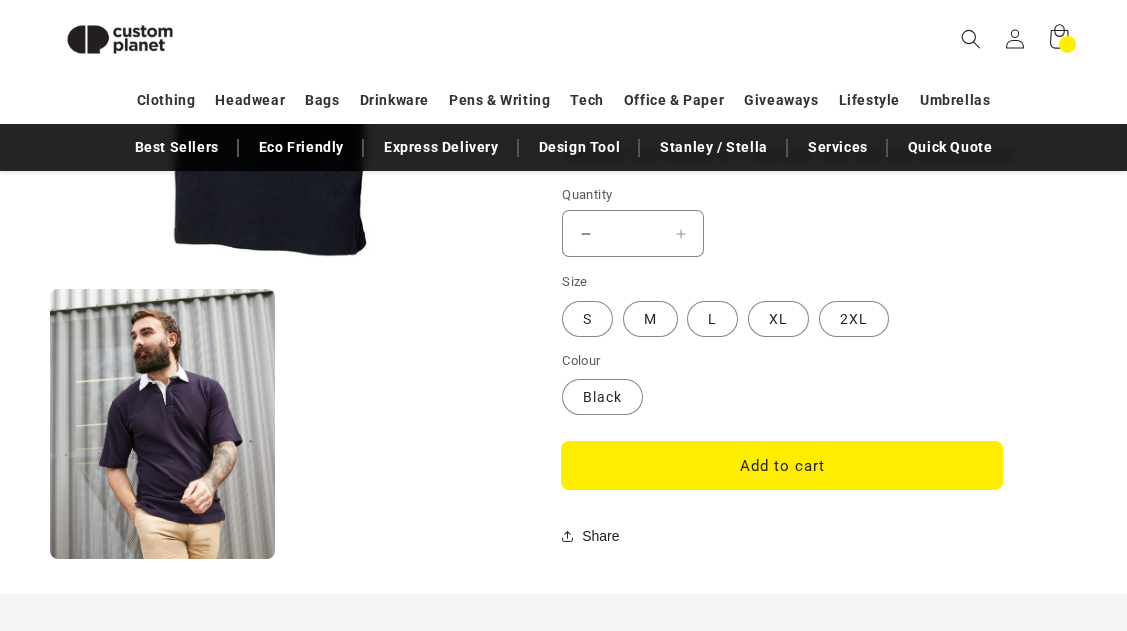click on "Add to cart" at bounding box center (782, 465) 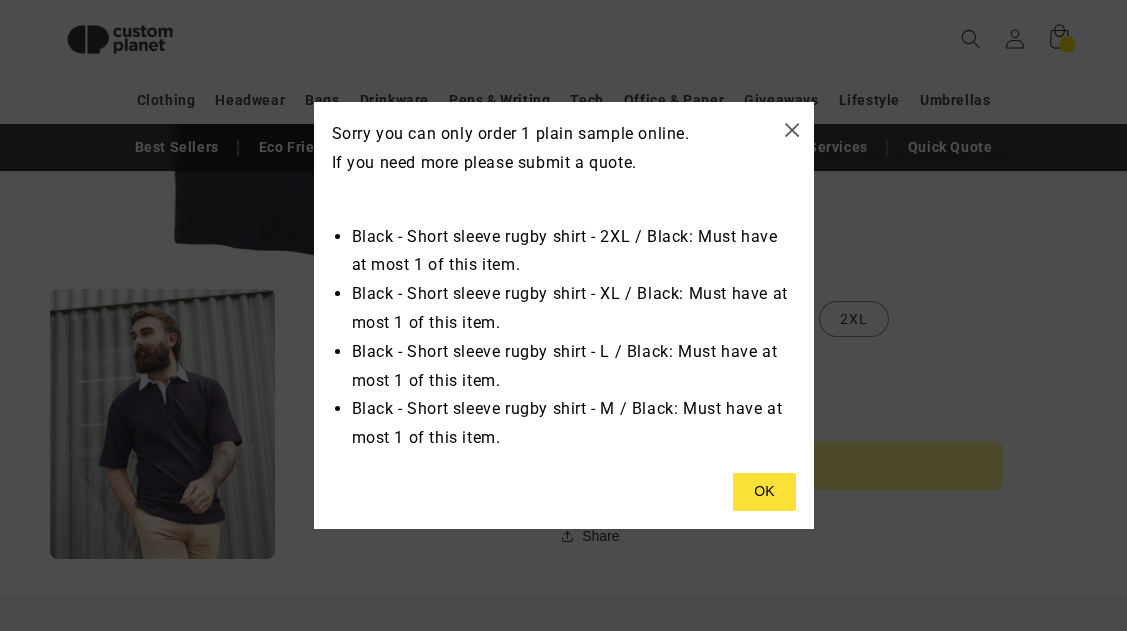 type on "*" 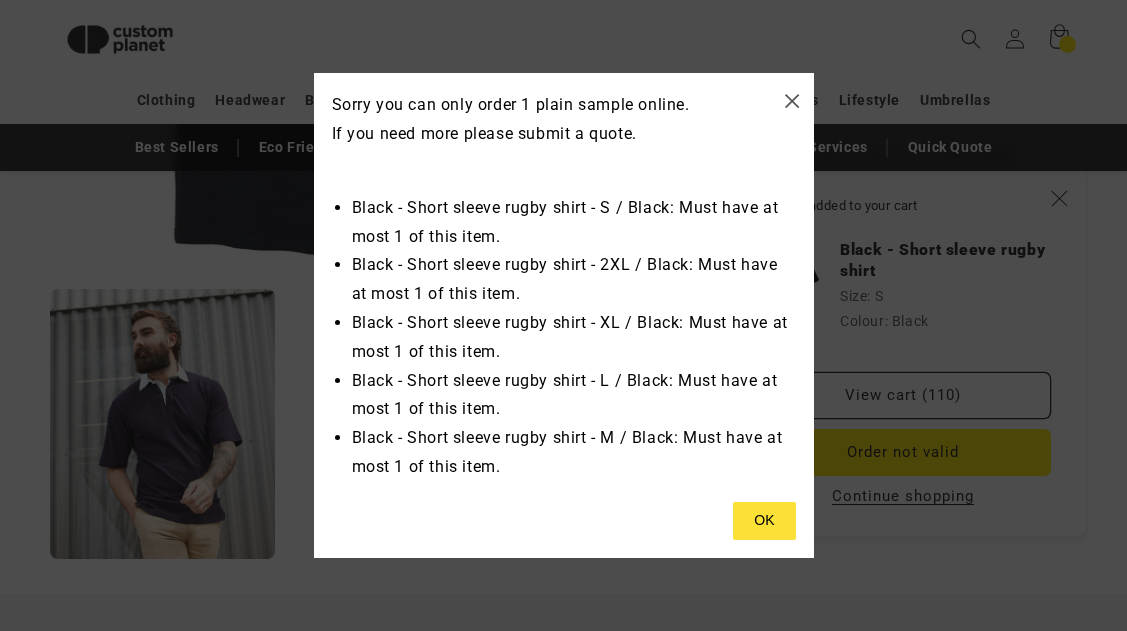click at bounding box center [764, 521] 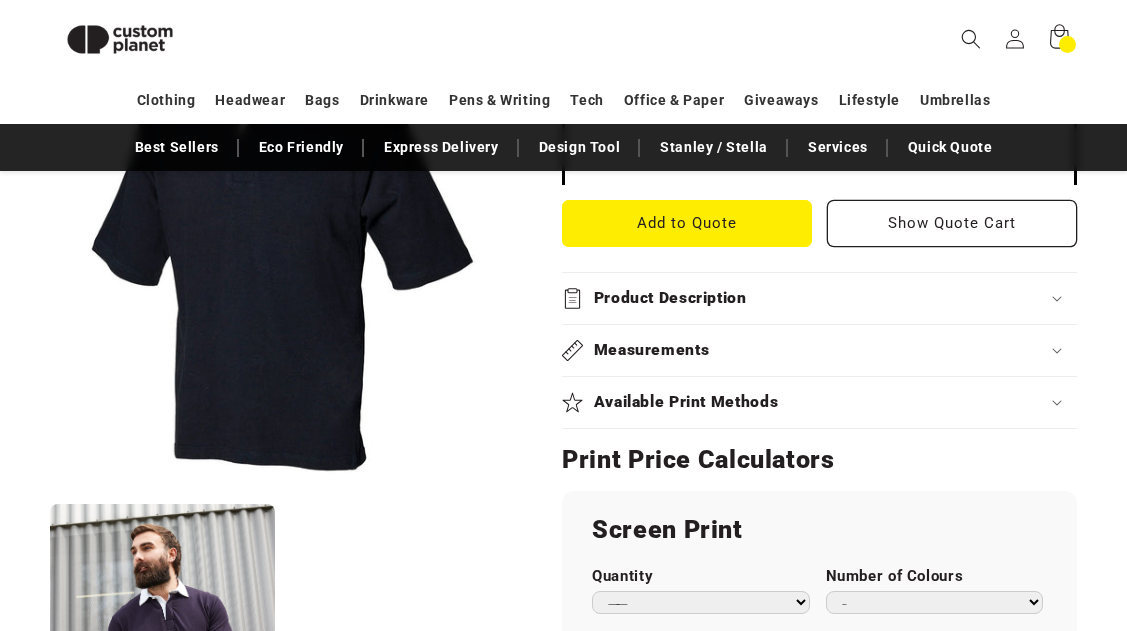 scroll, scrollTop: 829, scrollLeft: 0, axis: vertical 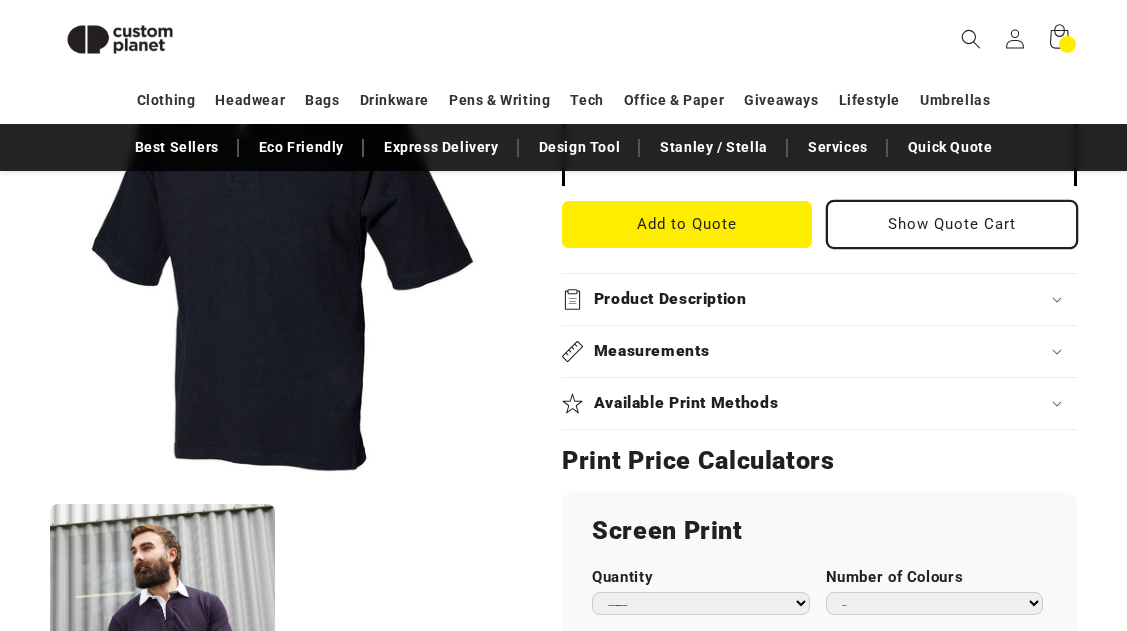 click on "Show Quote Cart" at bounding box center [952, 224] 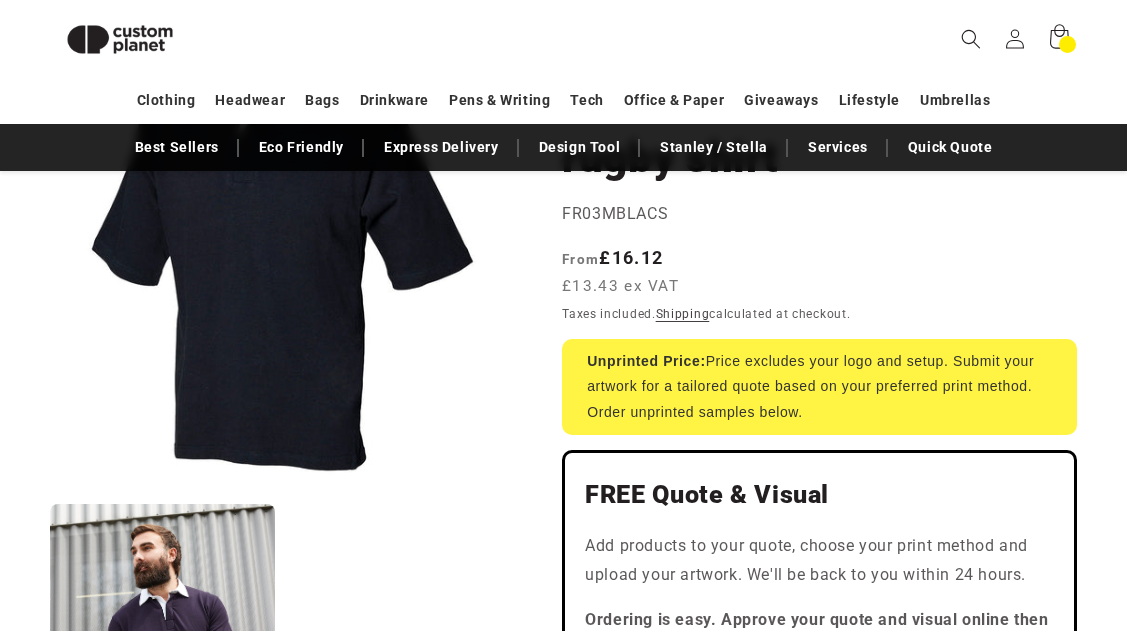 scroll, scrollTop: 257, scrollLeft: 0, axis: vertical 